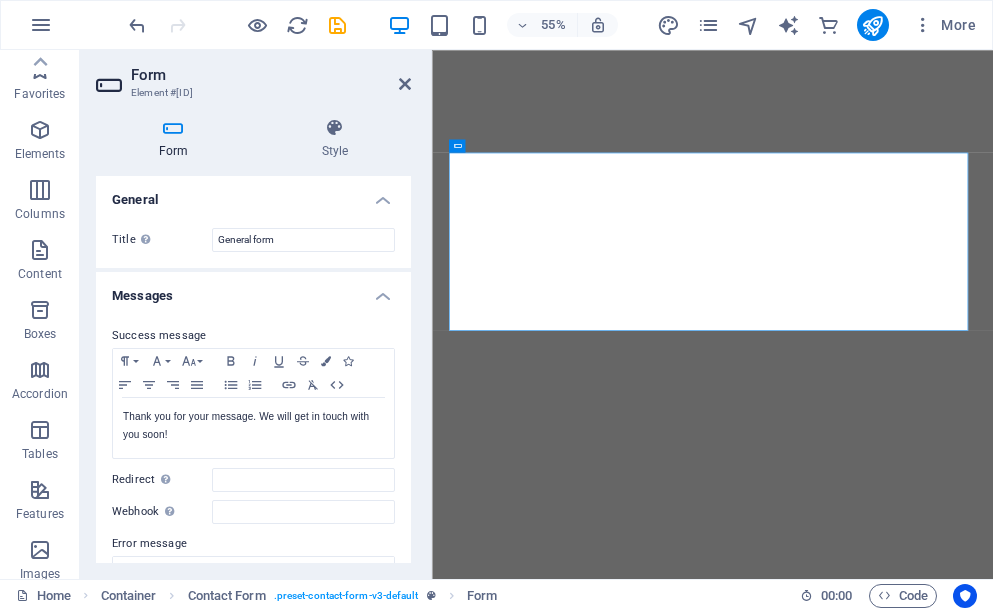 scroll, scrollTop: 0, scrollLeft: 0, axis: both 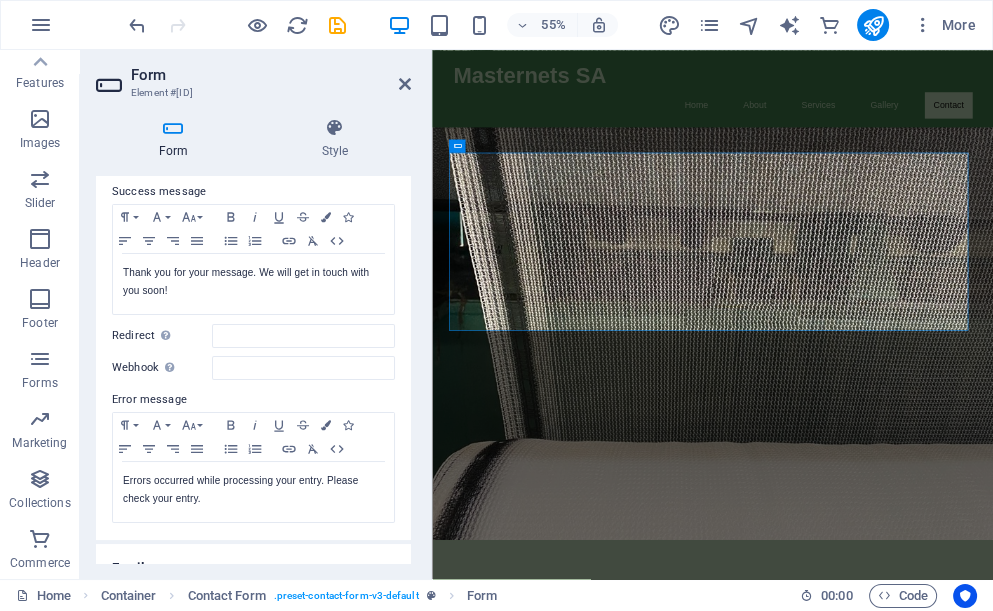 drag, startPoint x: 407, startPoint y: 313, endPoint x: 408, endPoint y: 337, distance: 24.020824 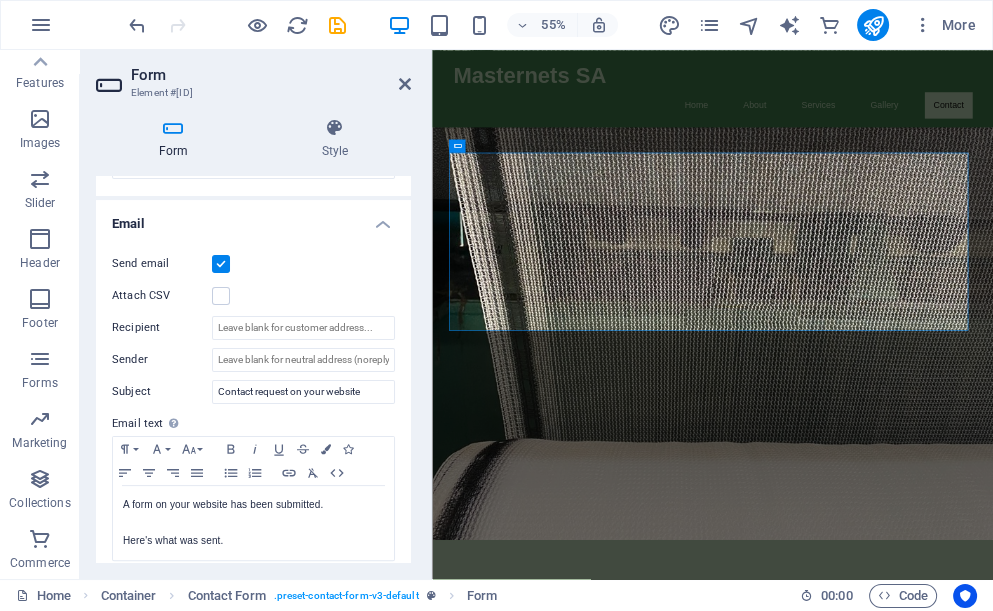 scroll, scrollTop: 495, scrollLeft: 0, axis: vertical 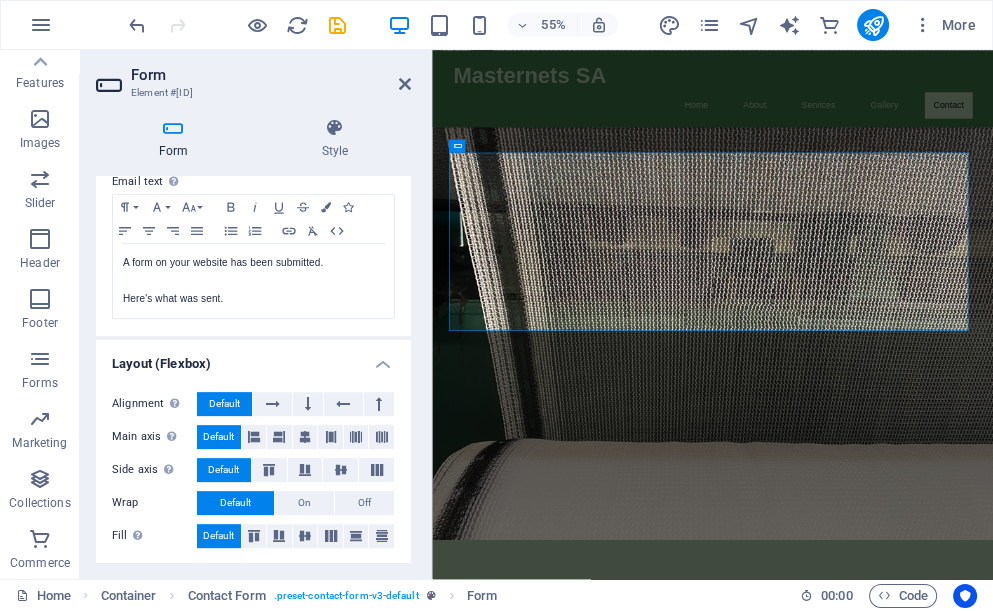 drag, startPoint x: 407, startPoint y: 503, endPoint x: 409, endPoint y: 454, distance: 49.0408 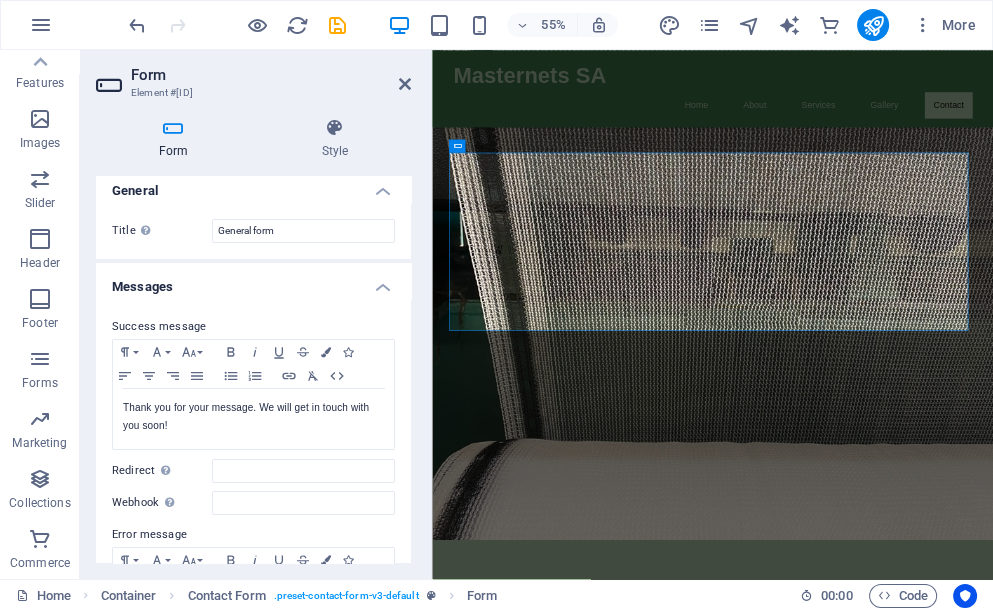 scroll, scrollTop: 0, scrollLeft: 0, axis: both 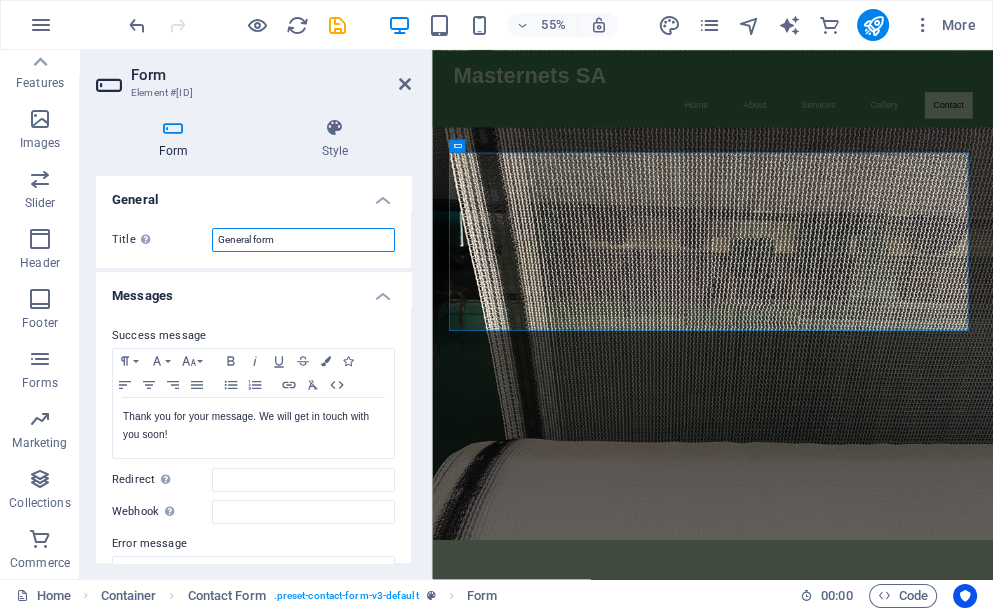 click on "General form" at bounding box center [303, 240] 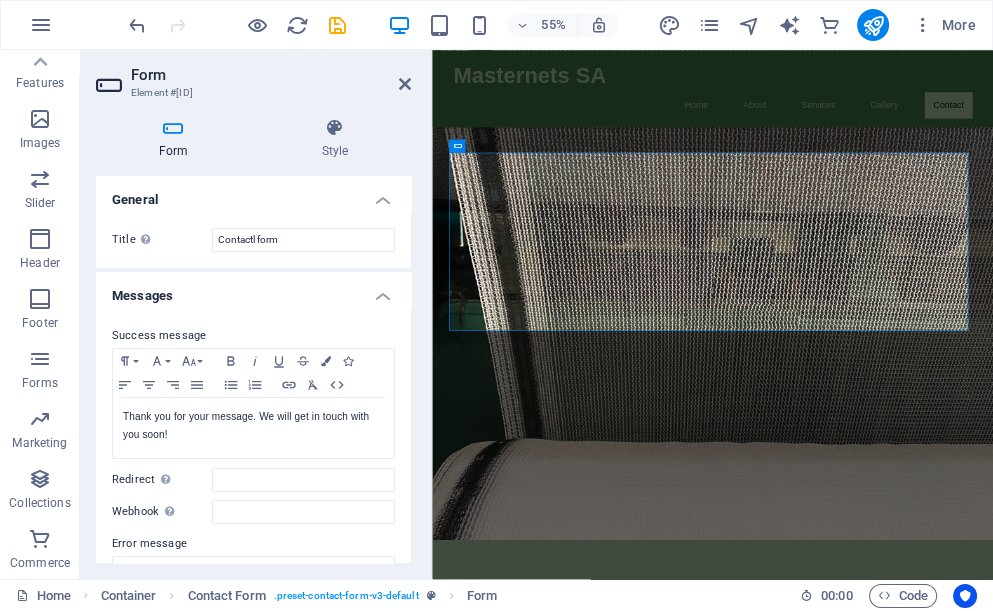click on "Title Define a name for the form. Contactl form" at bounding box center [253, 240] 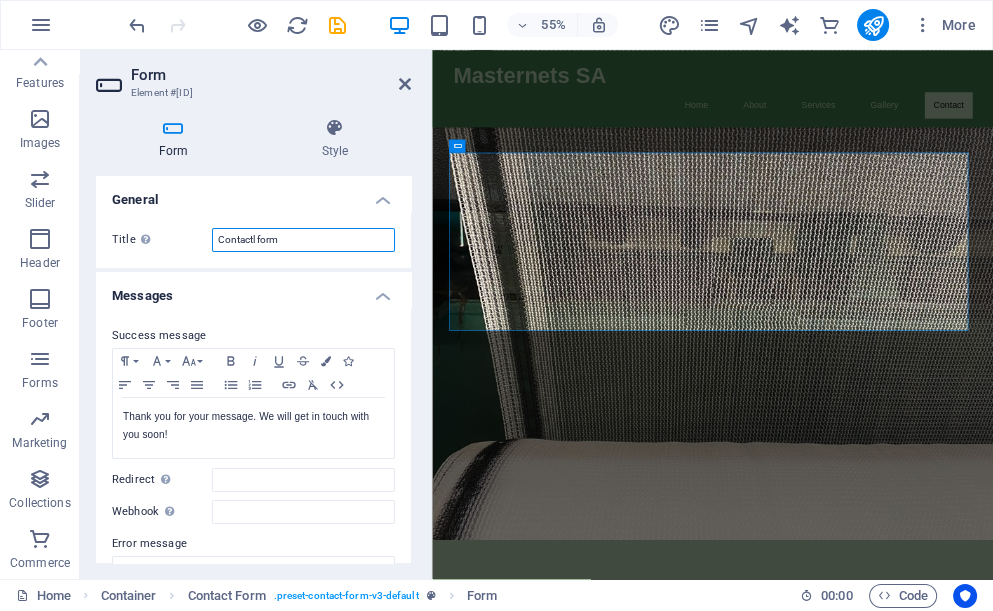 click on "Contactl form" at bounding box center (303, 240) 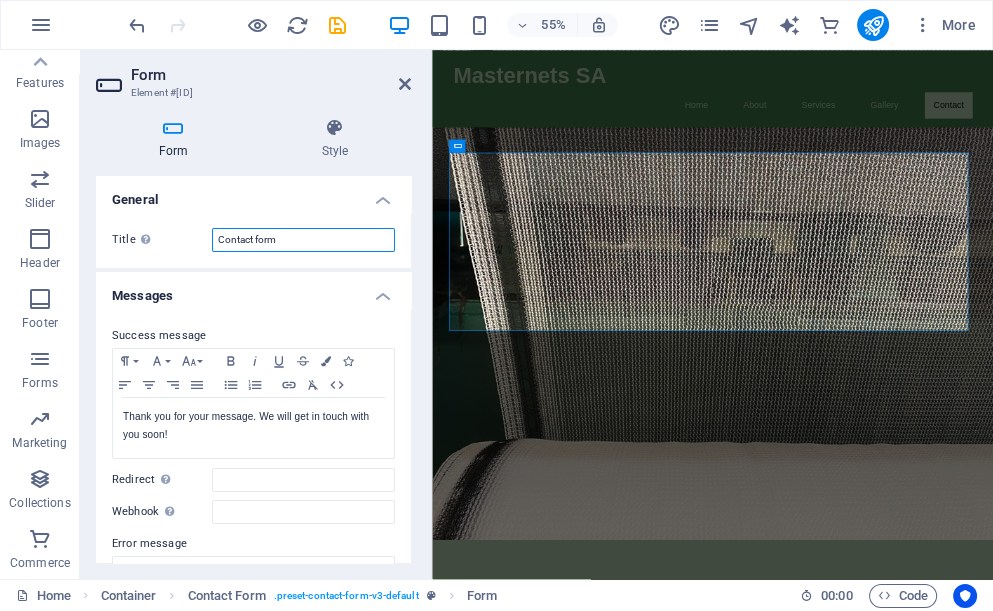 type on "Contact form" 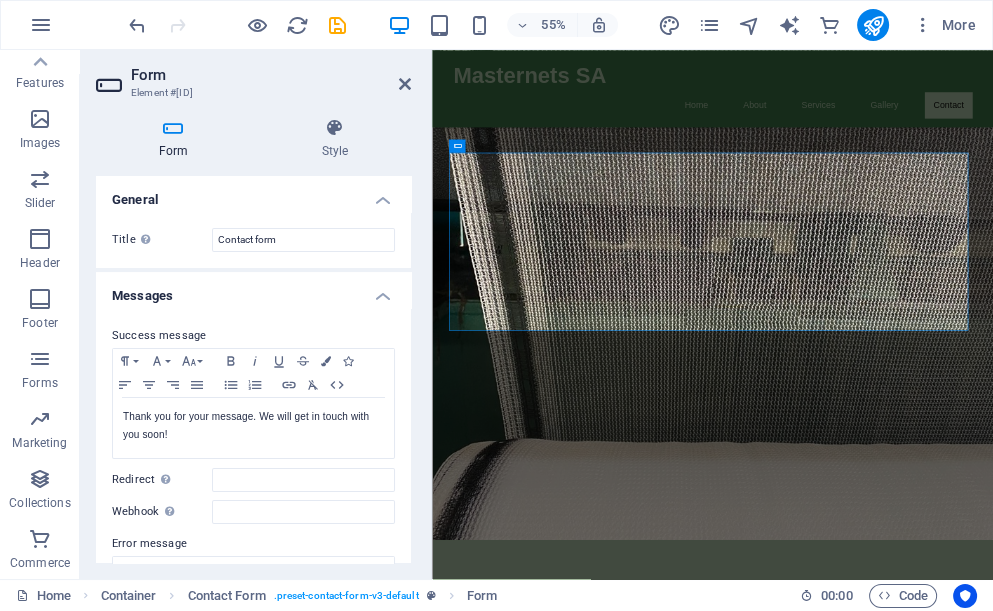 click on "Title Define a name for the form. Contact form" at bounding box center (253, 240) 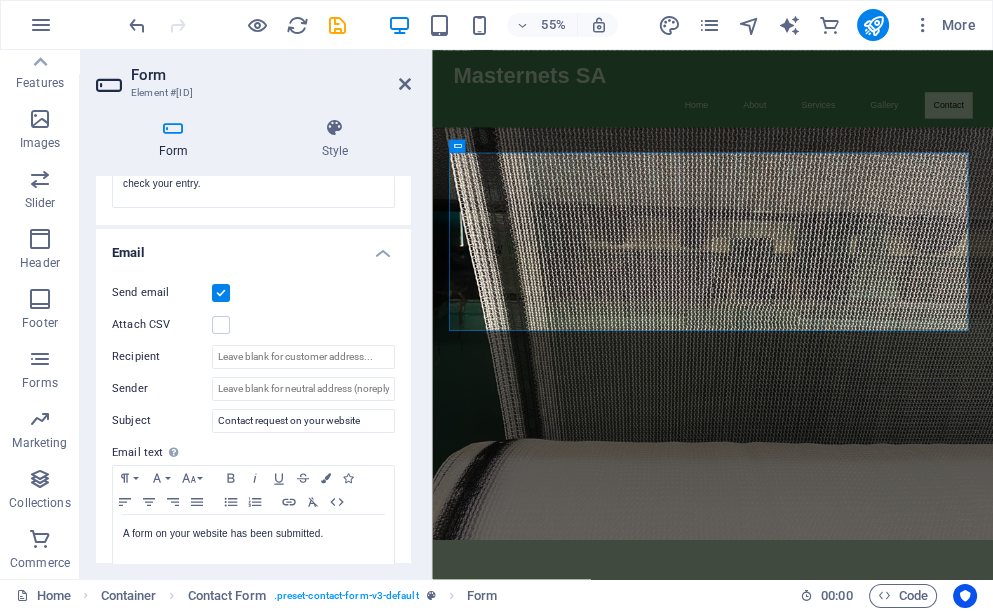 scroll, scrollTop: 461, scrollLeft: 0, axis: vertical 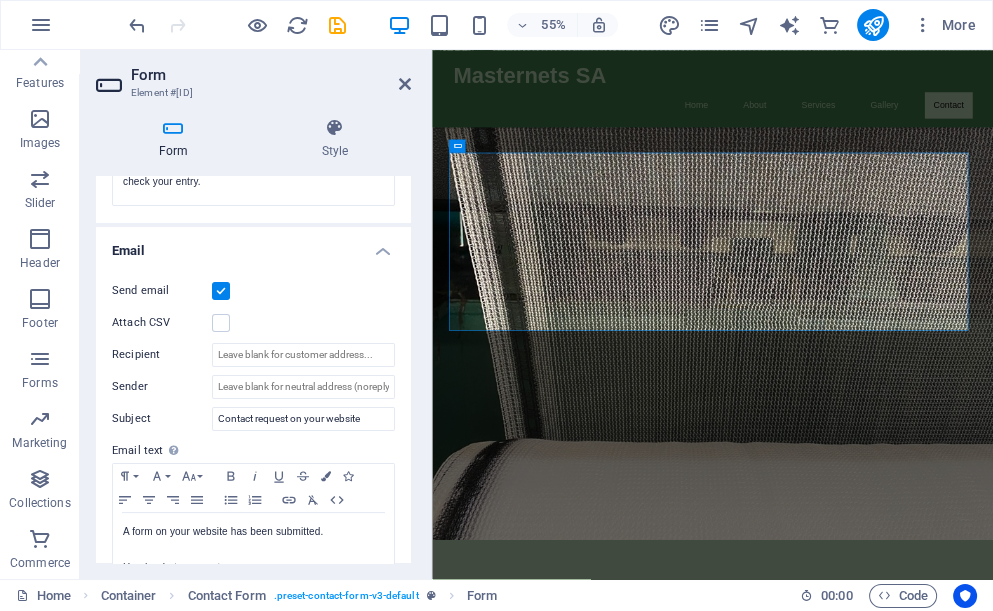 click on "Email" at bounding box center [253, 245] 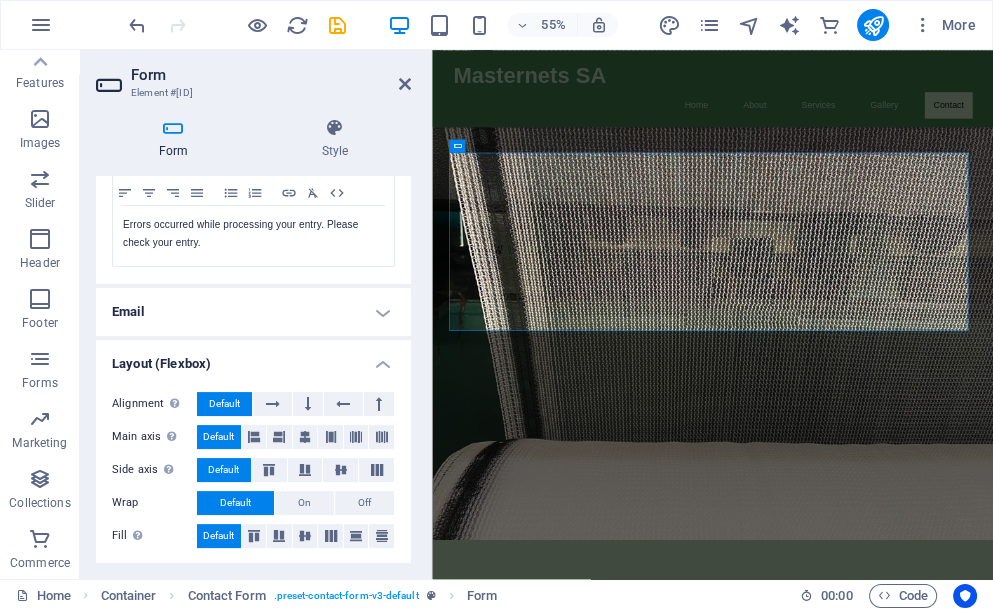 drag, startPoint x: 409, startPoint y: 431, endPoint x: 410, endPoint y: 463, distance: 32.01562 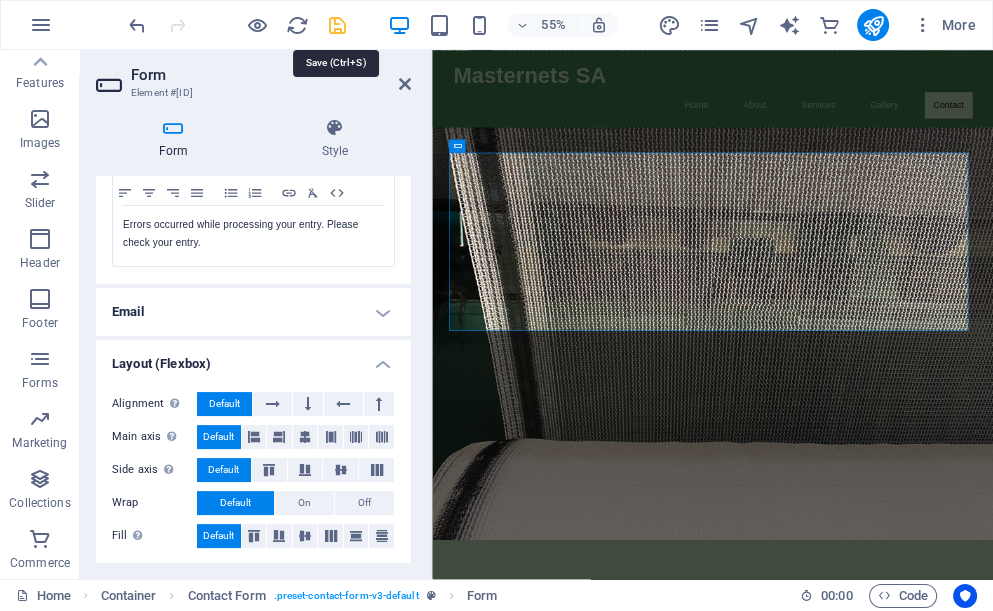 click at bounding box center (337, 25) 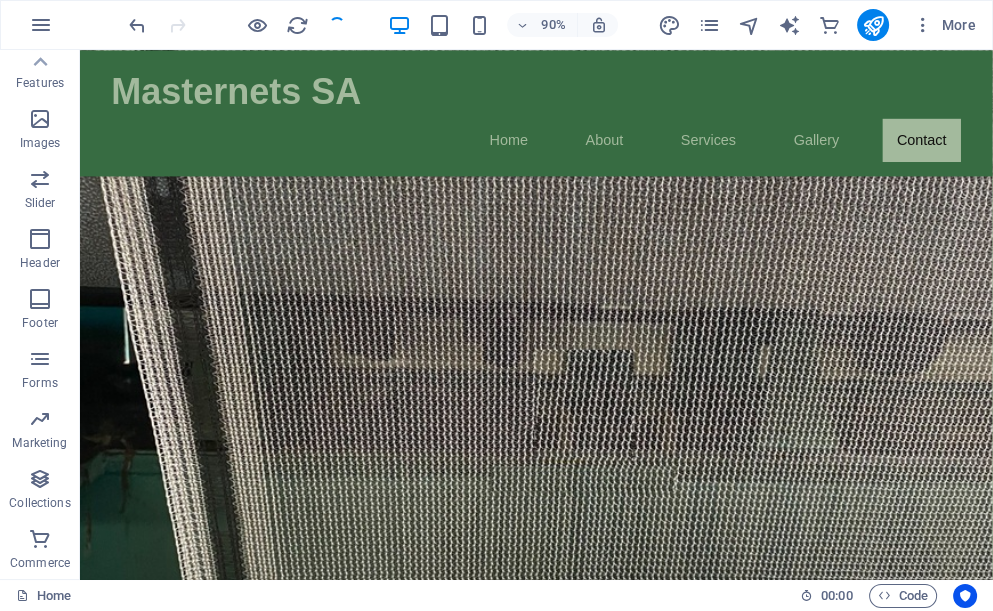 scroll, scrollTop: 4737, scrollLeft: 0, axis: vertical 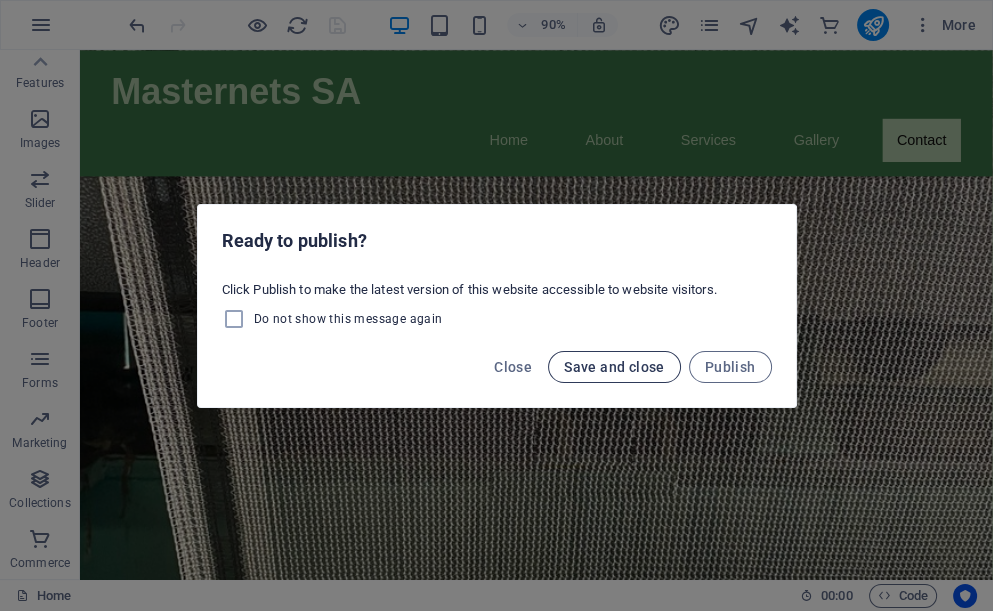 click on "Save and close" at bounding box center [614, 367] 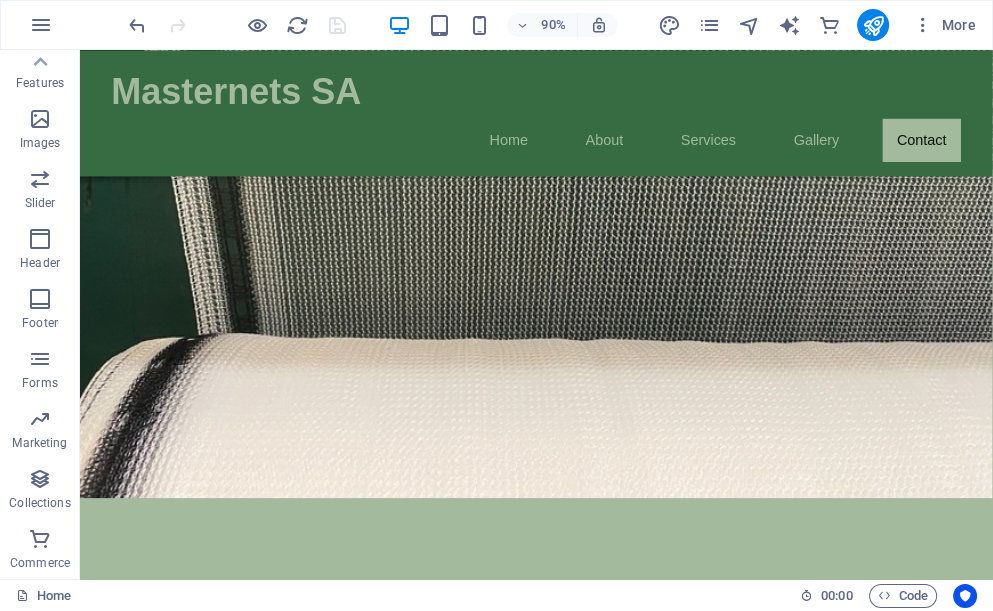 scroll, scrollTop: 5144, scrollLeft: 0, axis: vertical 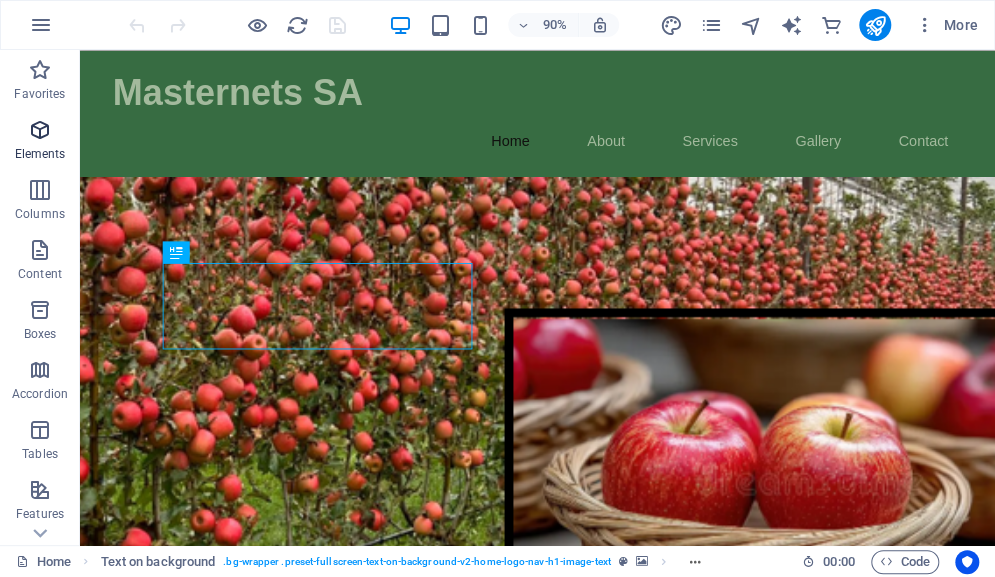 click at bounding box center [40, 130] 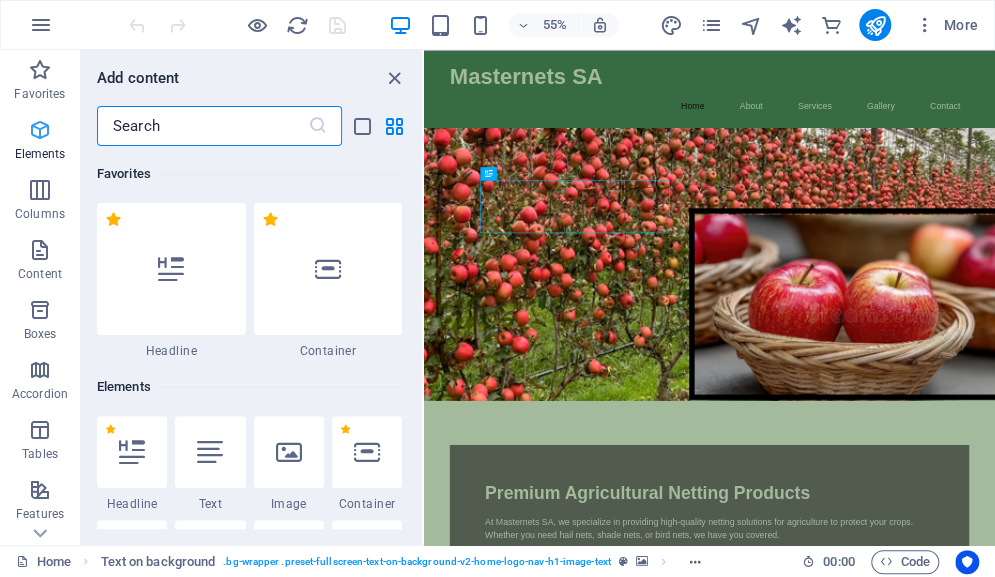 scroll, scrollTop: 213, scrollLeft: 0, axis: vertical 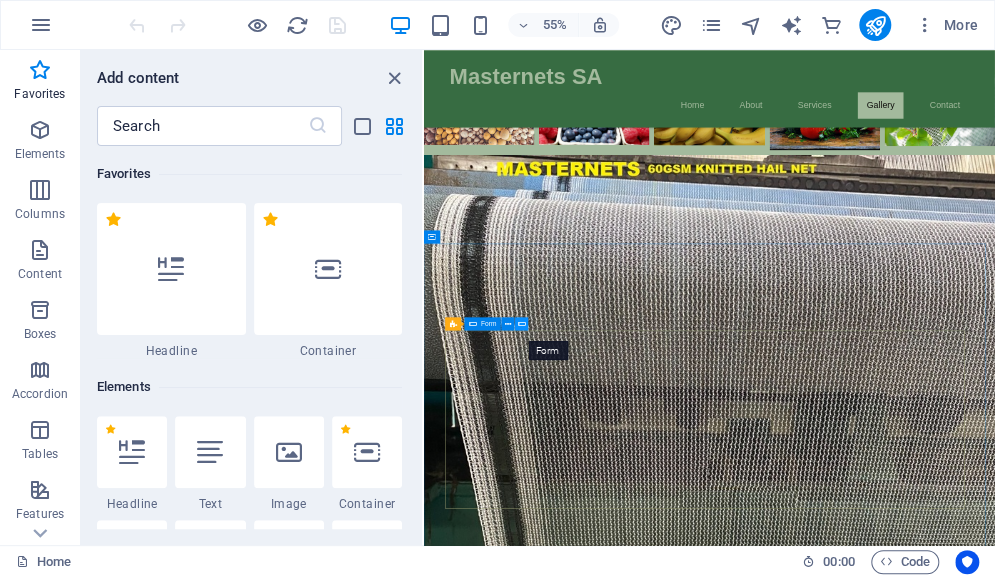 click at bounding box center [522, 324] 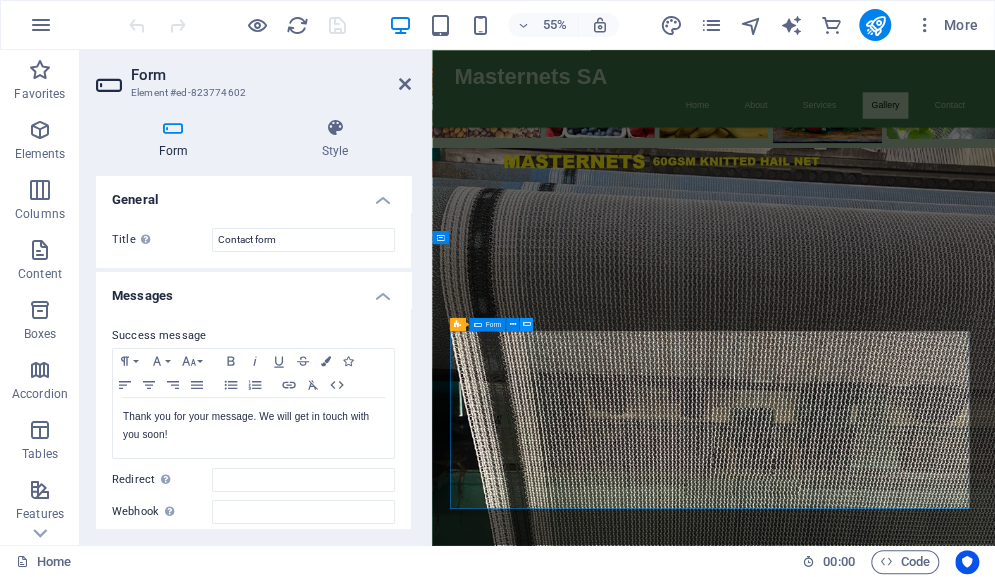scroll, scrollTop: 4424, scrollLeft: 0, axis: vertical 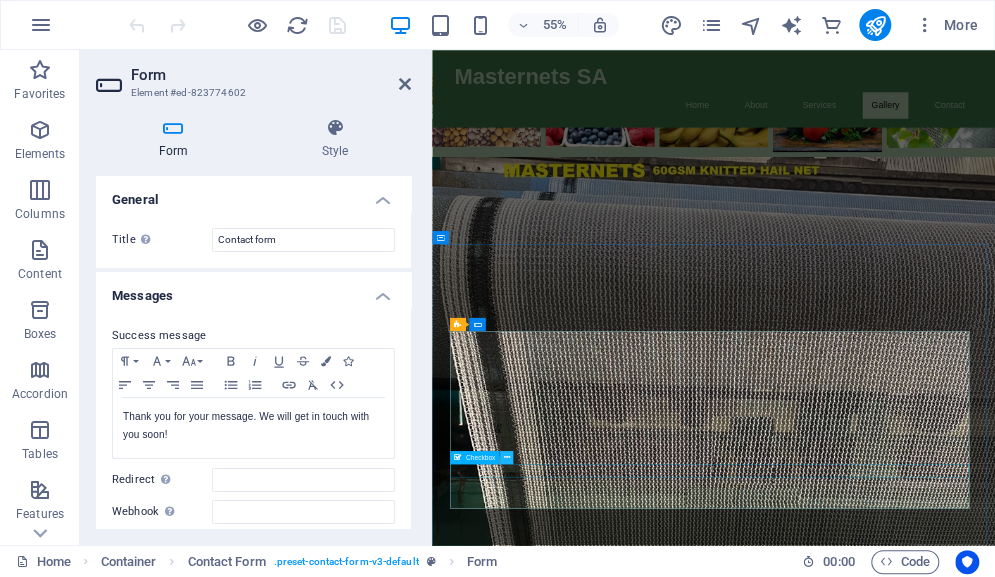 click at bounding box center (506, 457) 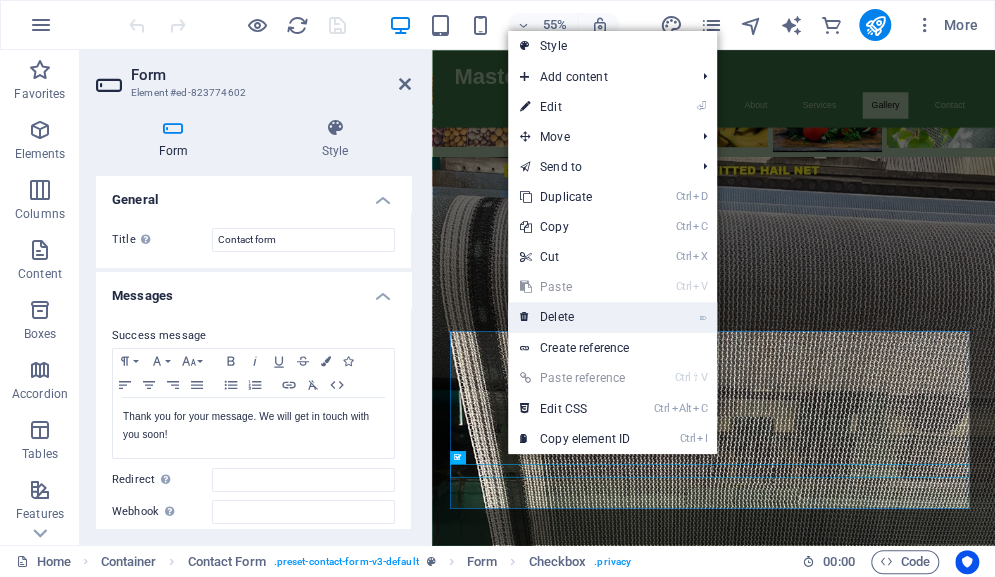 click on "⌦  Delete" at bounding box center [575, 317] 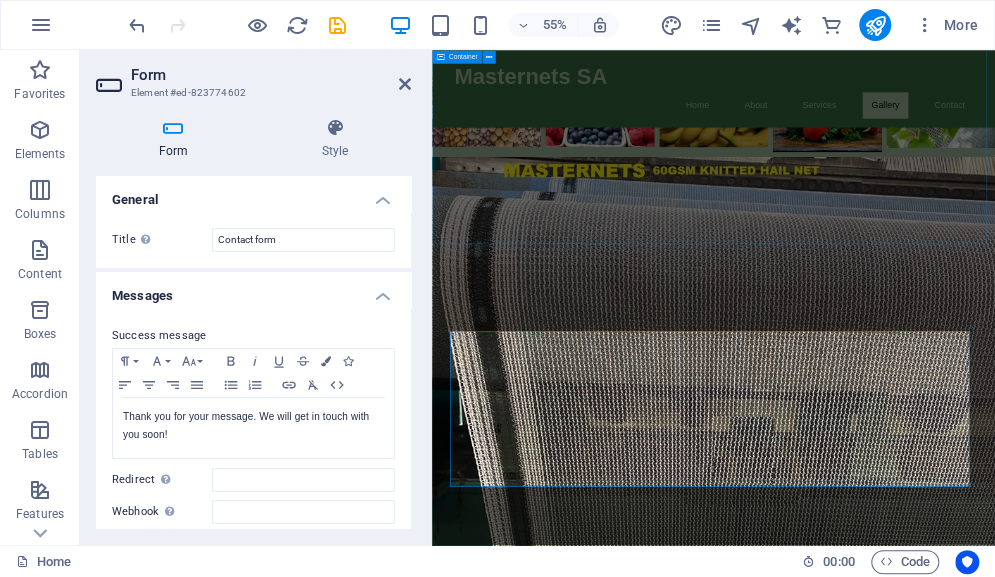 click on "FAQs What types of netting do you offer? We offer a combination net, which is primarily a hail and drape net, but also has excellent additional properties: Made of super strong and durable UV treated polyethylene, it provides excellent protection against hail damage. As a bird net, it makes all greedy birds and bats turn around. It keeps large insects and most smaller insects out. To control the harmful South African sun, you enjoy at last 17 to 20% reduction in the lux of summer sun. This is enough to prevent most of the sunburn on fruit, yet it allows all the other essential qualities of natural sunlight to bring your fruit to an attractive luster and colour. Are you in a windy area, where gusts of wind cause the branches to damage the fruit? Our Combo net reduces wind speed by at least 26%, meaning that a harmful wind of 70 kph. is slowed down to a more comfortable 59 kph. Tests done with a double layer of the Combo net, reduced wind speed by as much as 67% How can your netting products benefit my crops?" at bounding box center [944, 2140] 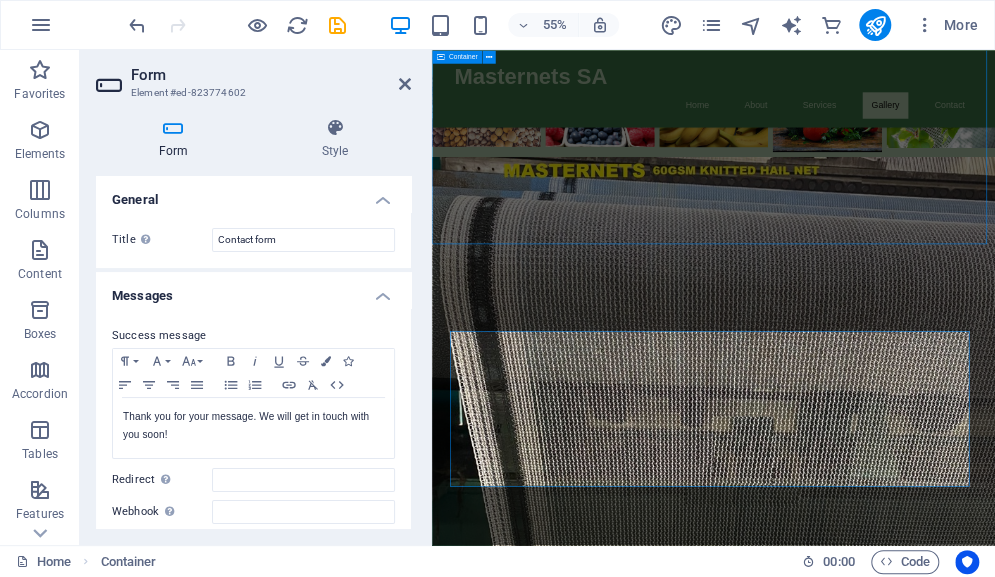 scroll, scrollTop: 4416, scrollLeft: 0, axis: vertical 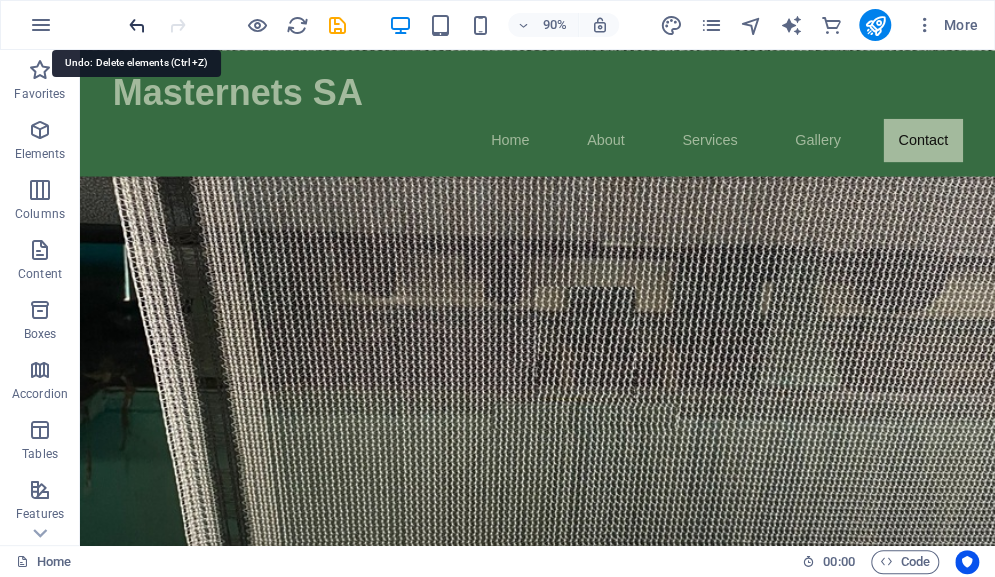 click at bounding box center (137, 25) 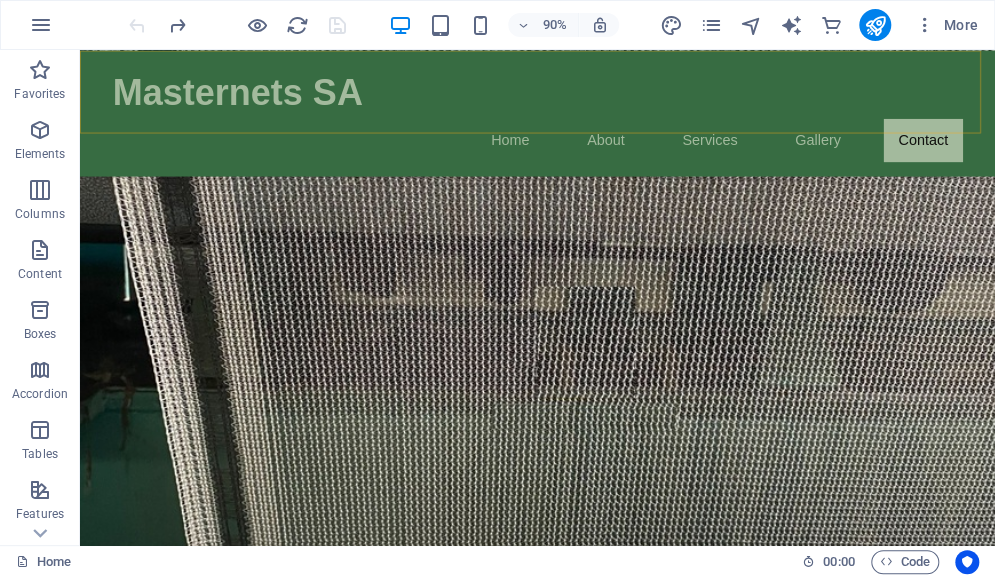 click on "Masternets SA Home About Services Gallery Contact" at bounding box center [588, 120] 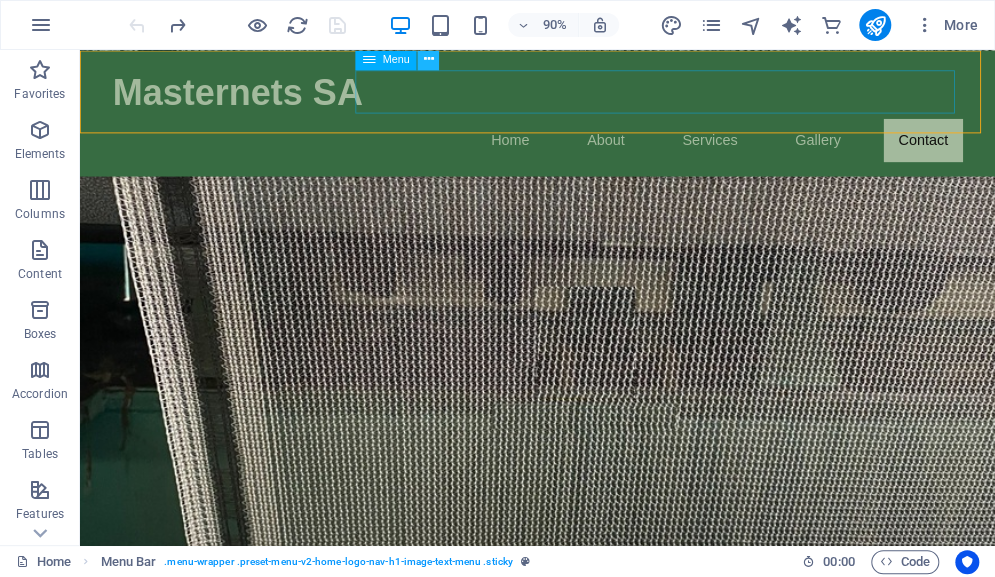click at bounding box center [429, 59] 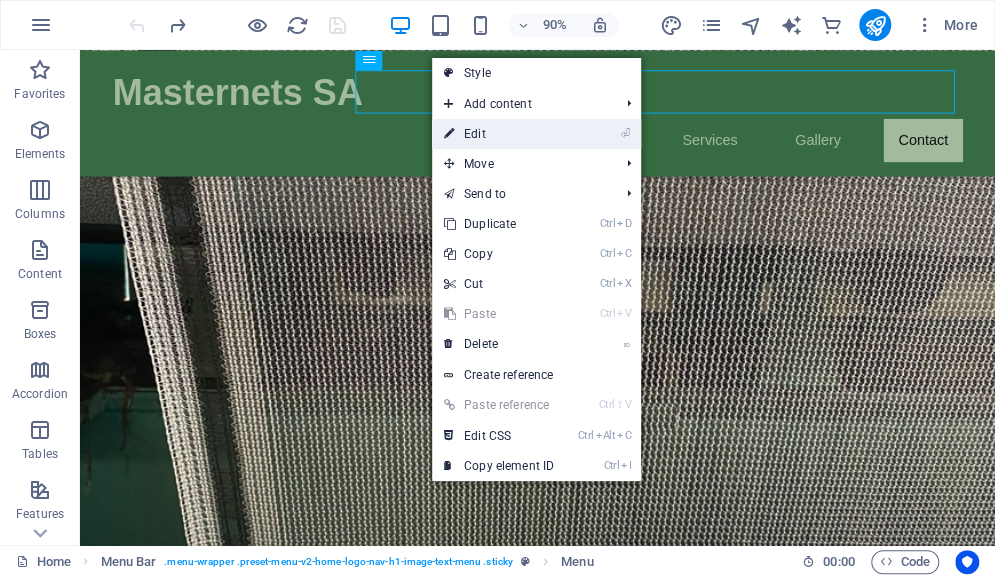click on "⏎  Edit" at bounding box center (499, 134) 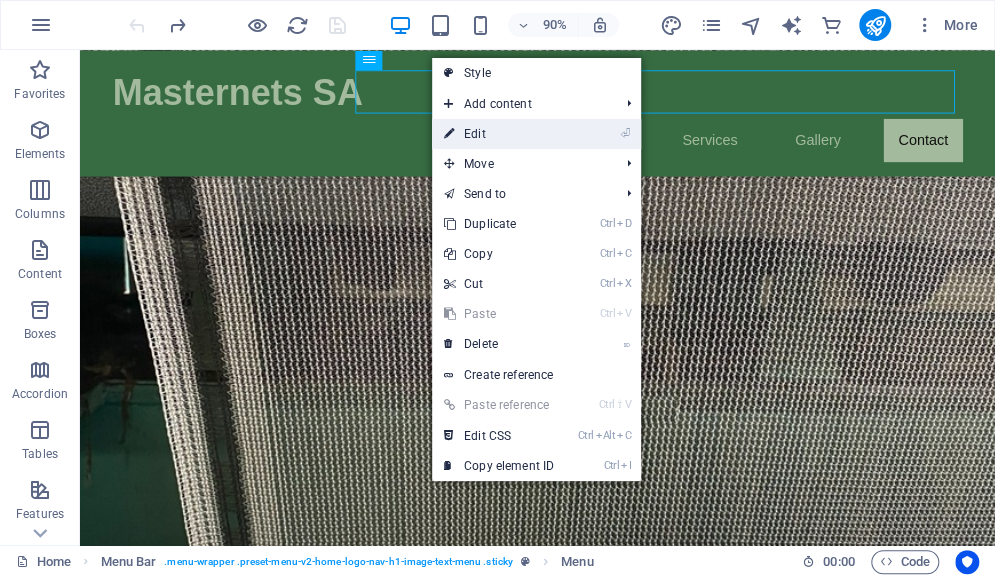 select 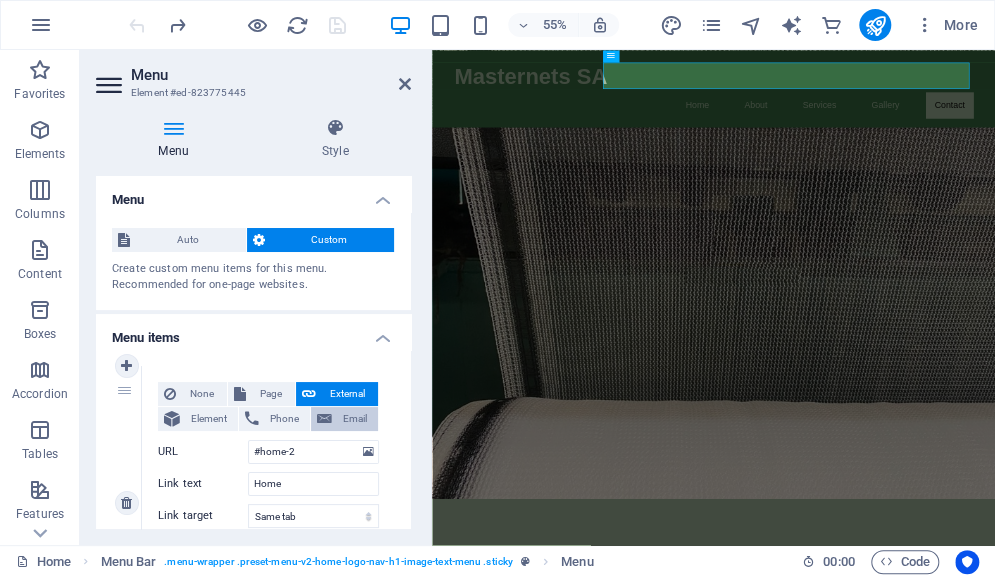 click on "Email" at bounding box center (355, 419) 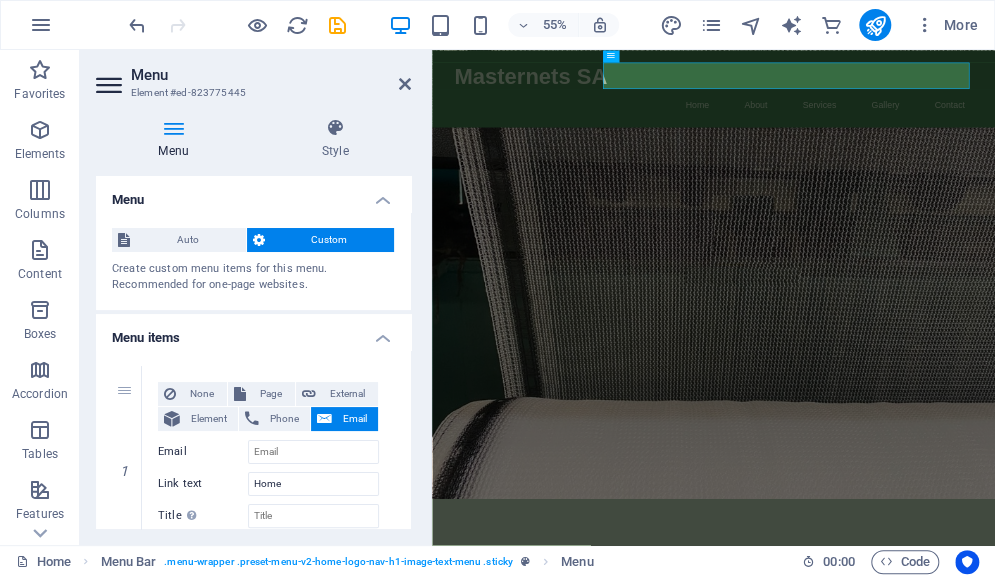 drag, startPoint x: 406, startPoint y: 239, endPoint x: 408, endPoint y: 268, distance: 29.068884 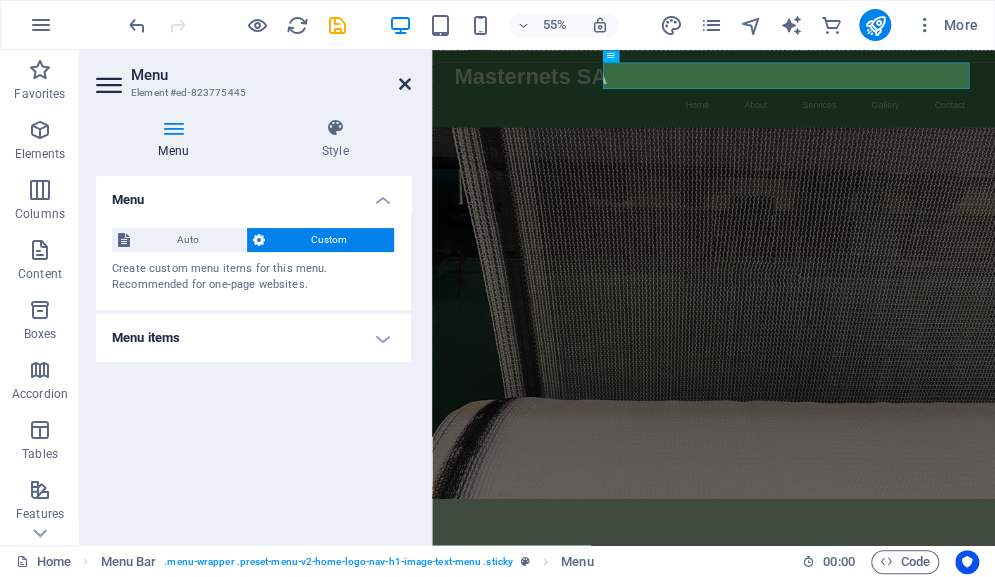 click at bounding box center [405, 84] 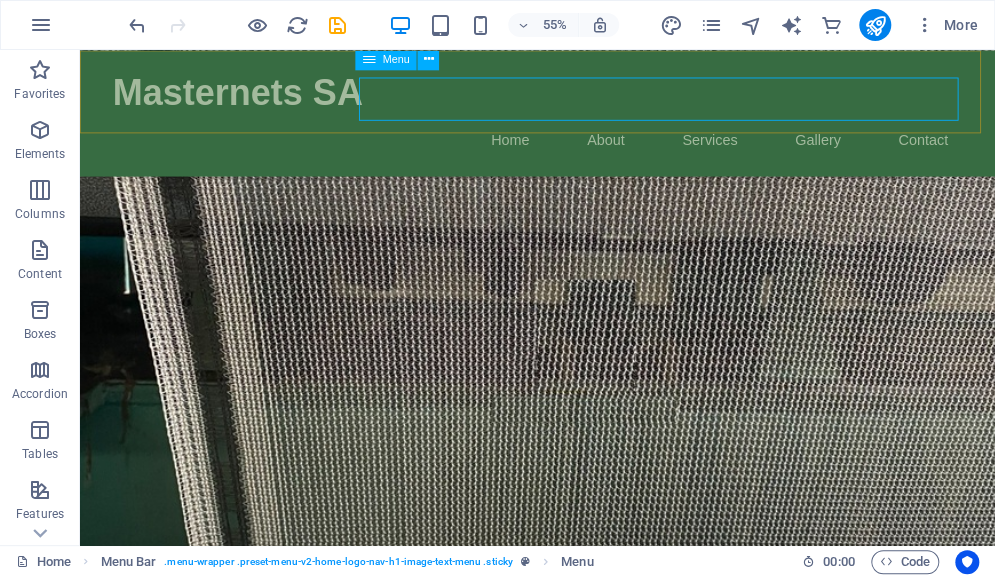scroll, scrollTop: 4818, scrollLeft: 0, axis: vertical 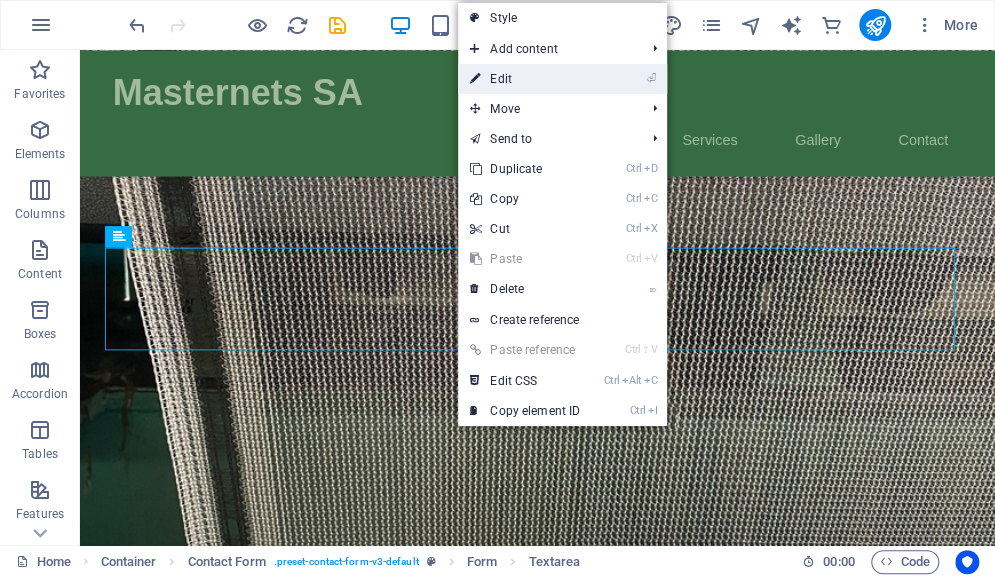 click on "⏎  Edit" at bounding box center [525, 79] 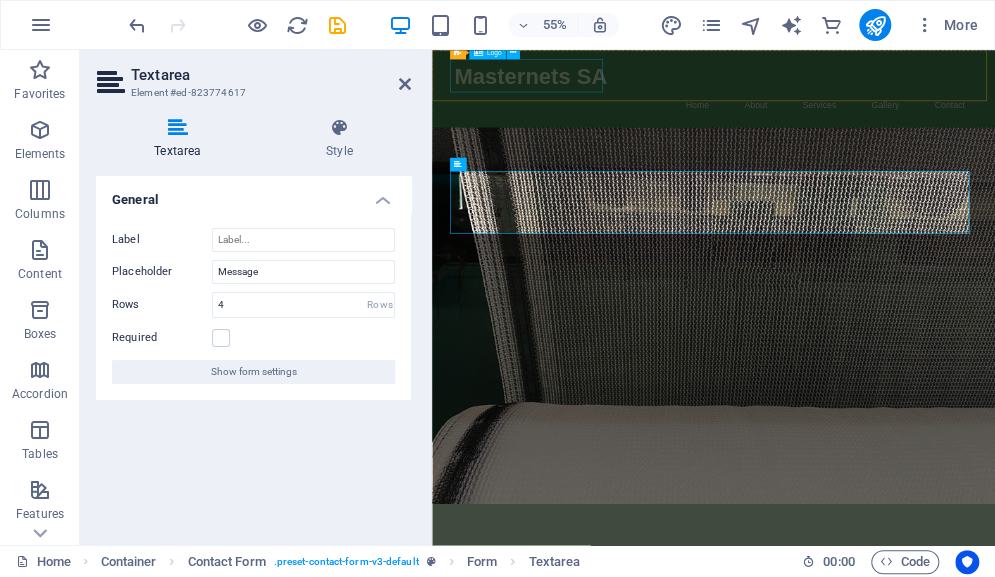 scroll, scrollTop: 4826, scrollLeft: 0, axis: vertical 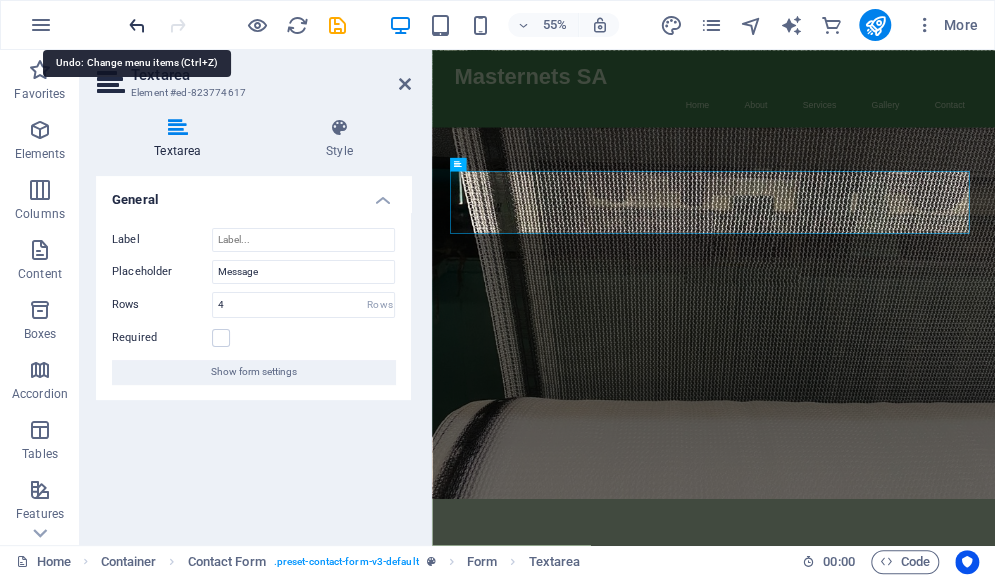 click at bounding box center (137, 25) 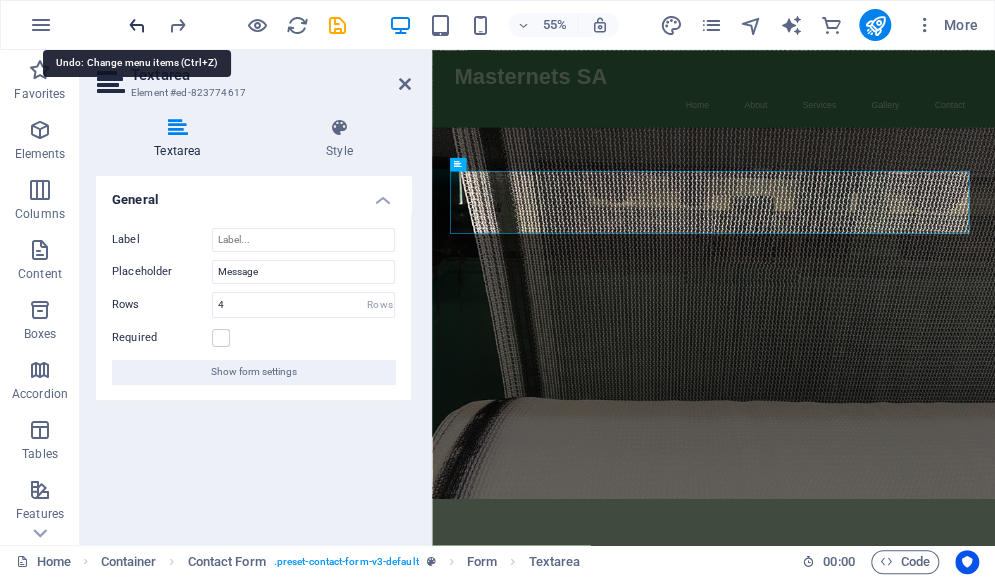 click at bounding box center (137, 25) 